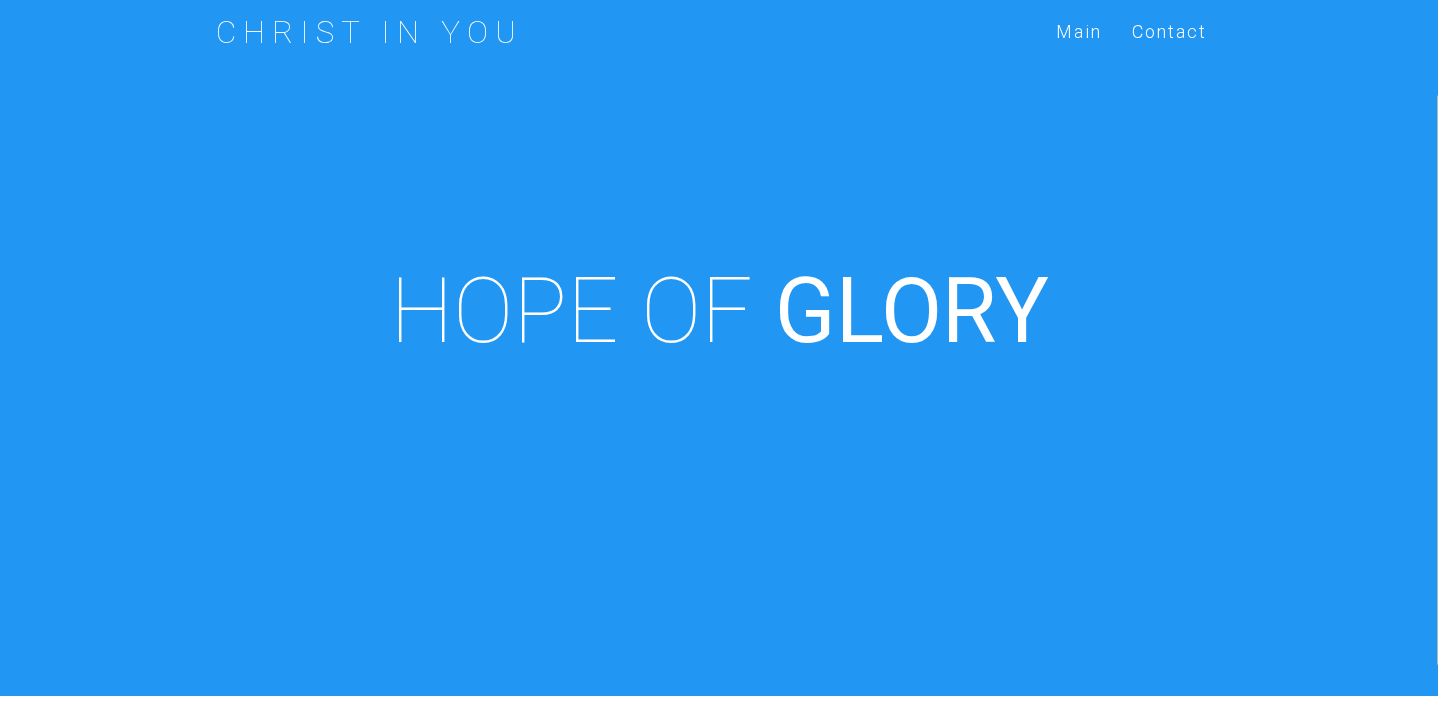 scroll, scrollTop: 696, scrollLeft: 0, axis: vertical 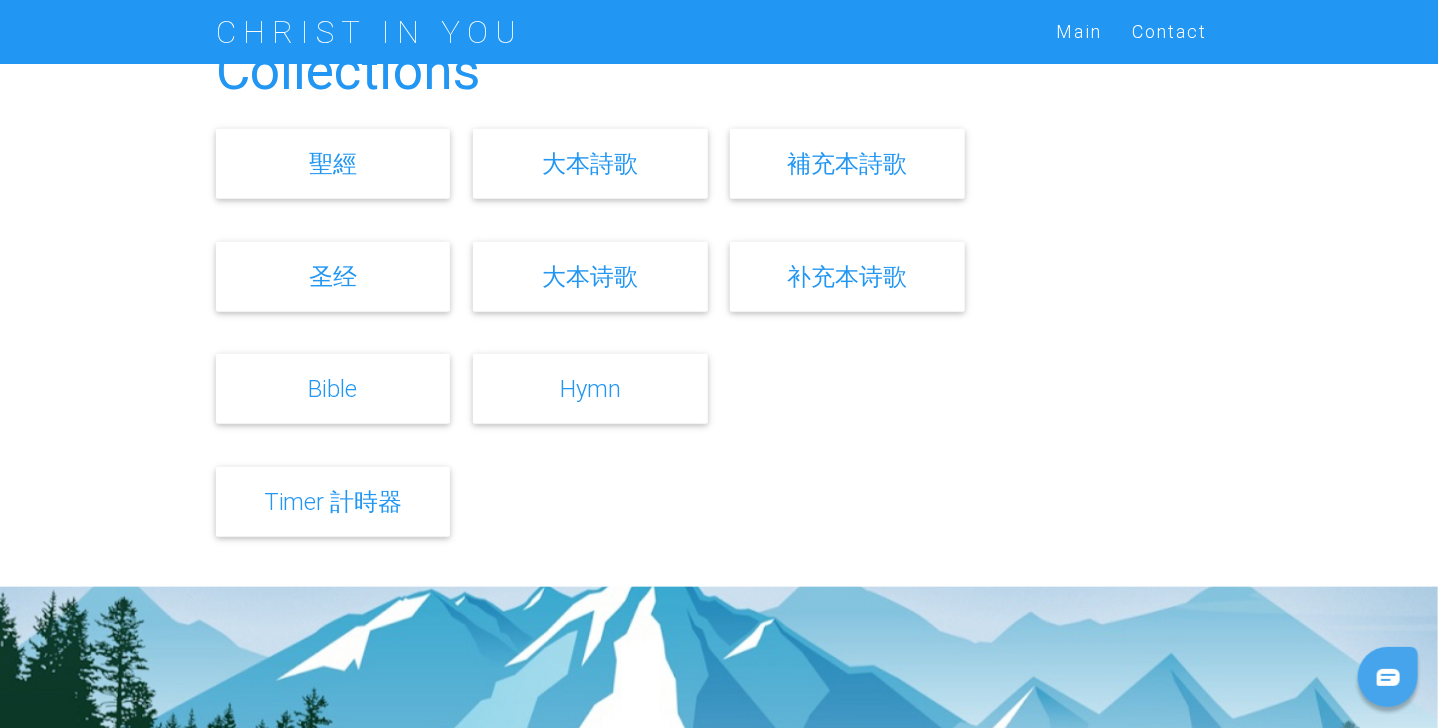 click on "Bible" at bounding box center (333, 388) 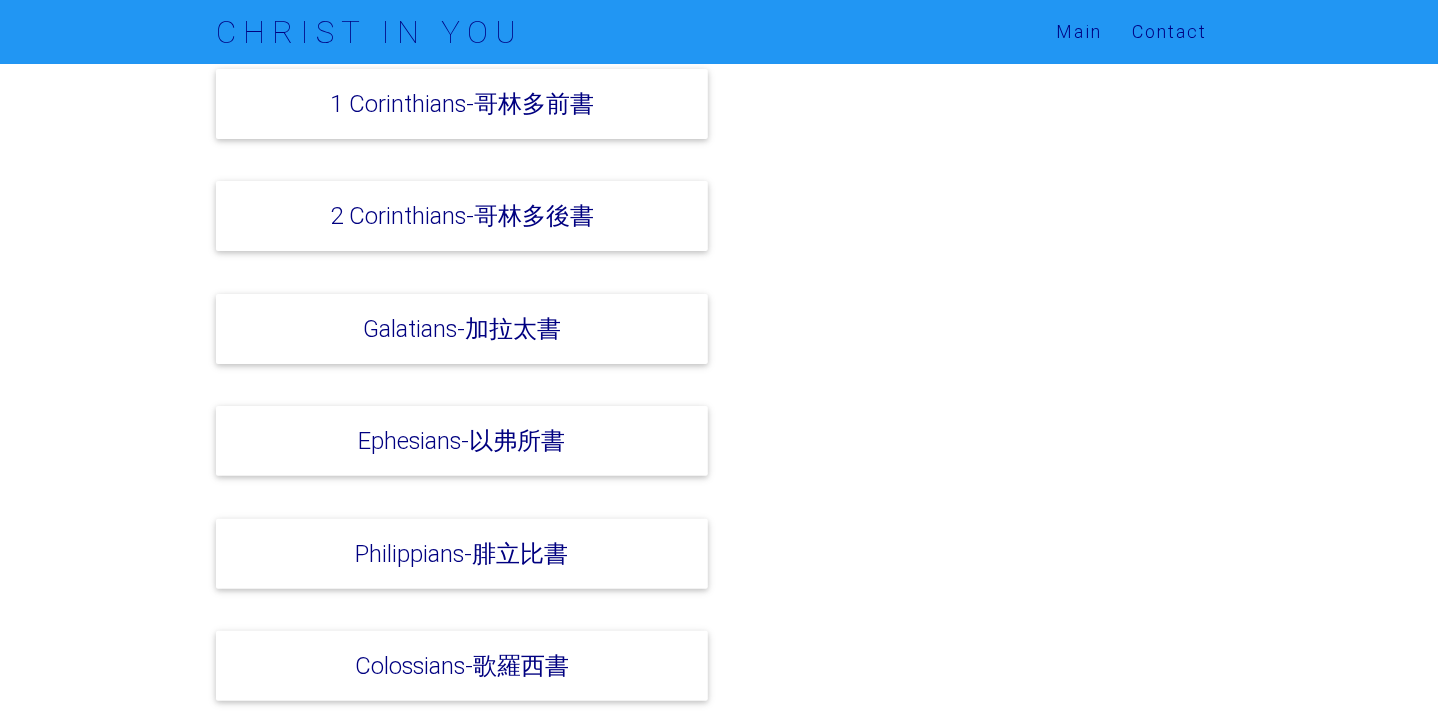 scroll, scrollTop: 5200, scrollLeft: 0, axis: vertical 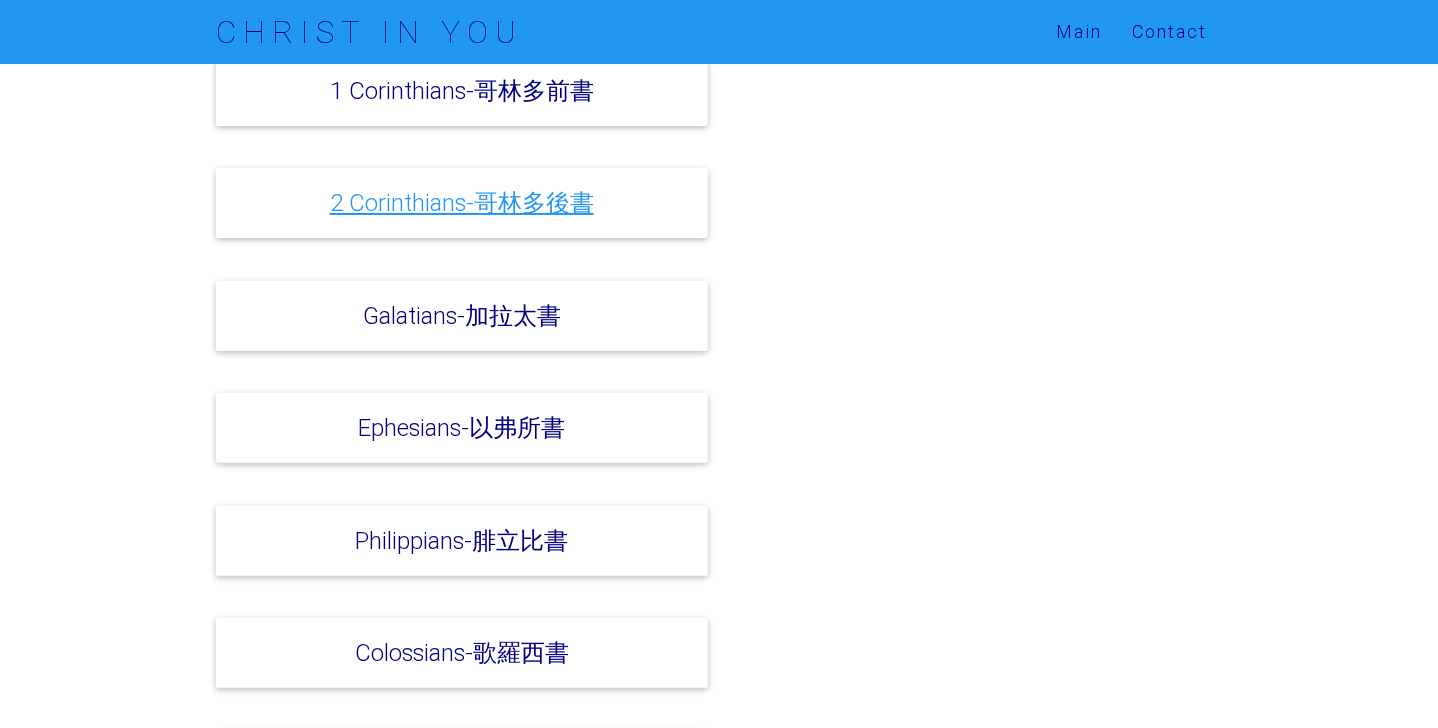 click on "2 Corinthians-哥林多後書" at bounding box center [462, 202] 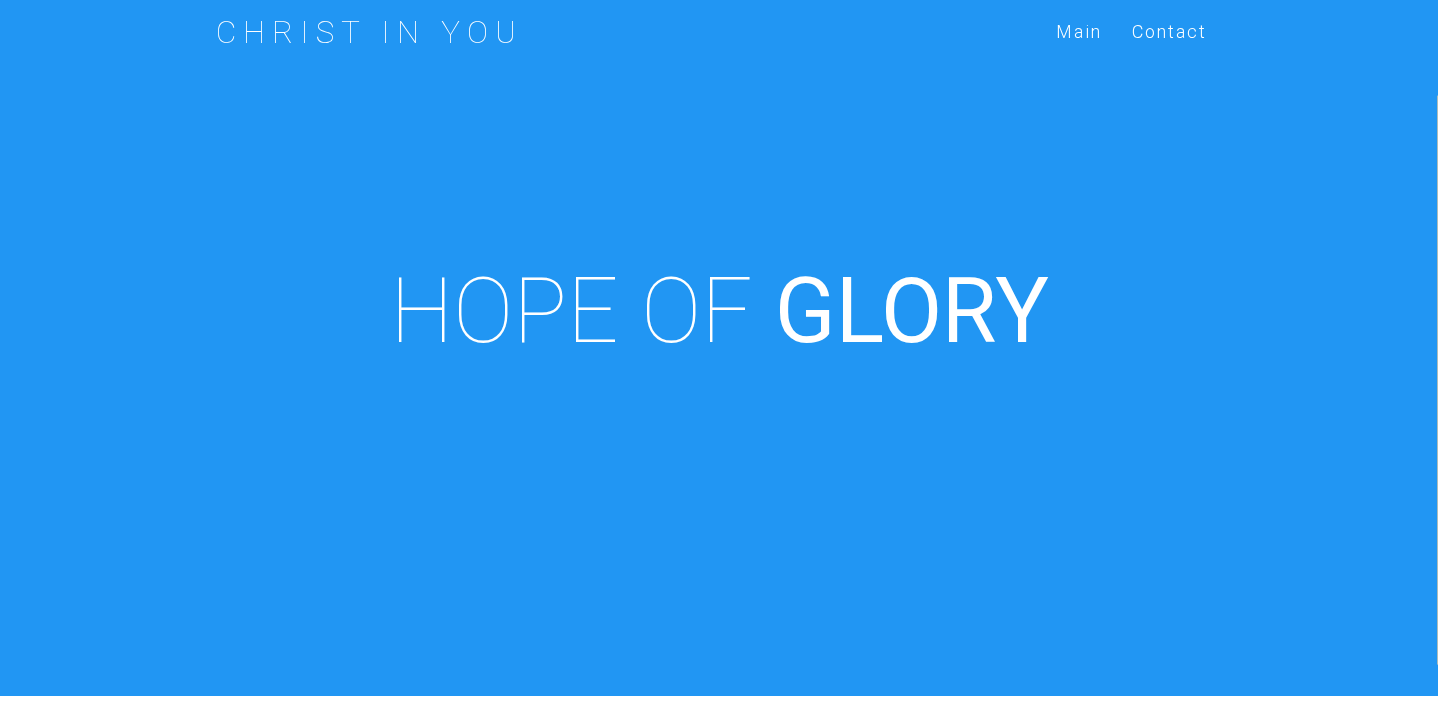scroll, scrollTop: 696, scrollLeft: 0, axis: vertical 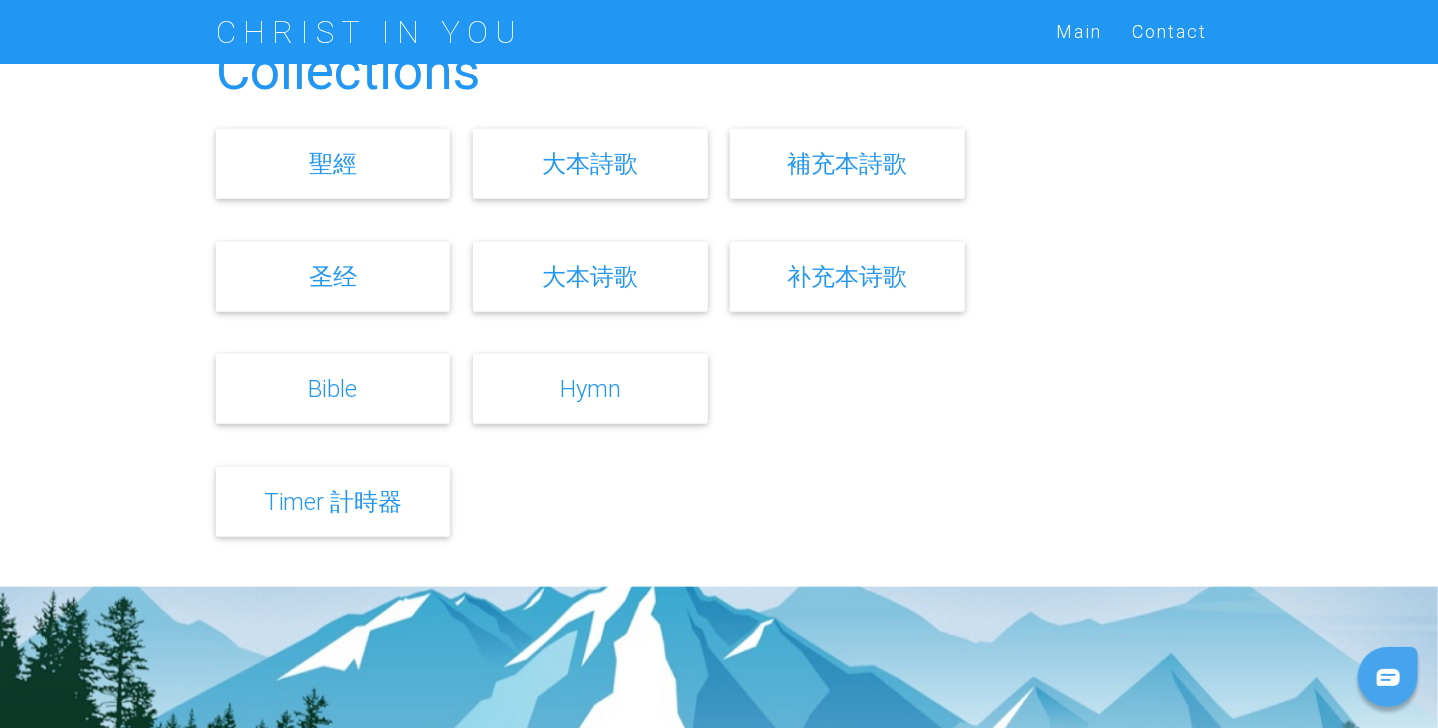 click on "Bible" at bounding box center (333, 389) 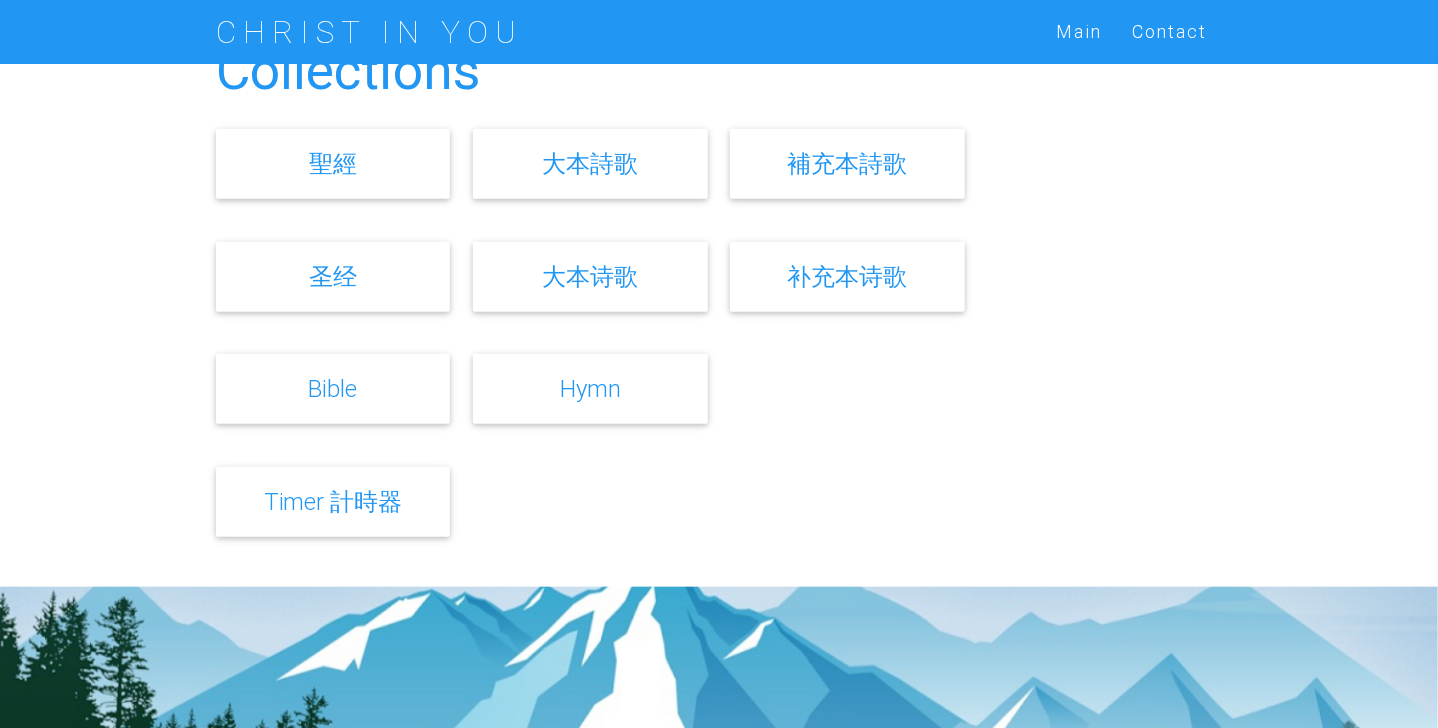 click on "Bible" at bounding box center [333, 388] 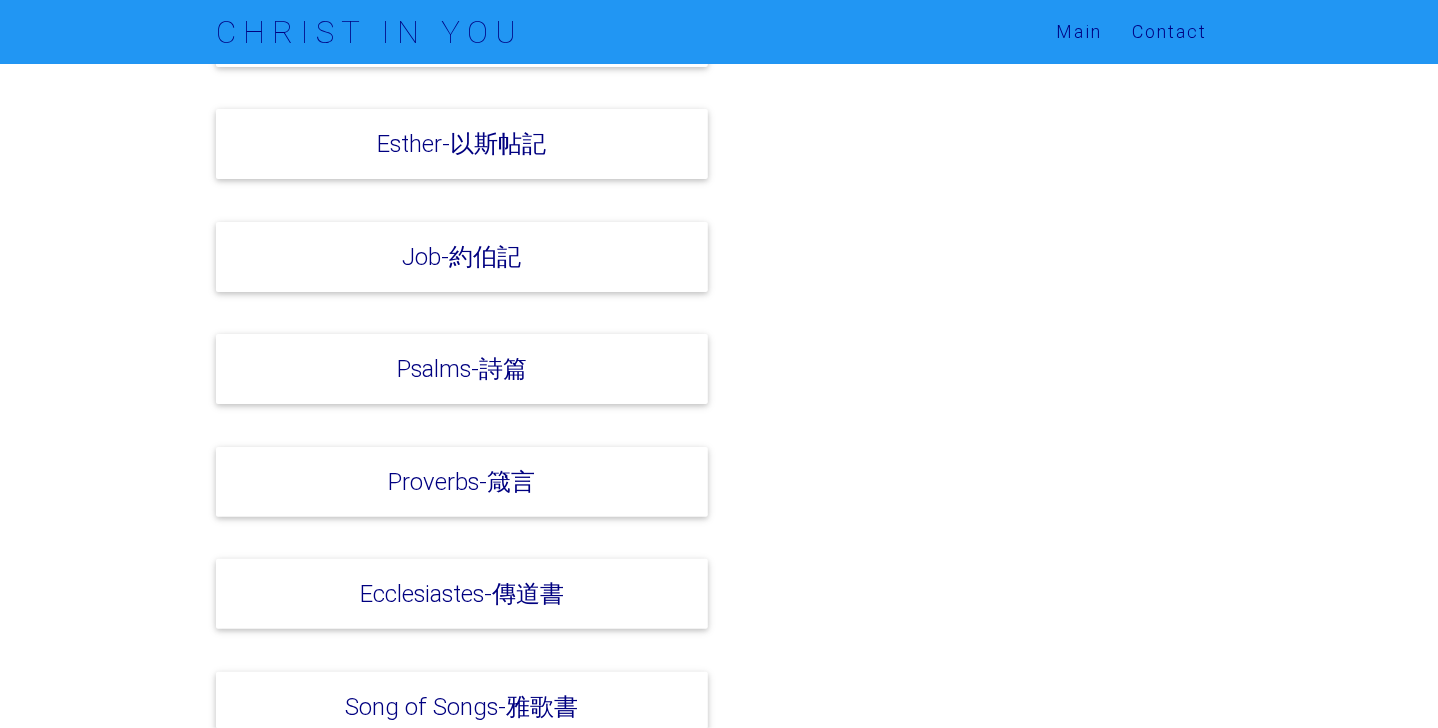 scroll, scrollTop: 1920, scrollLeft: 0, axis: vertical 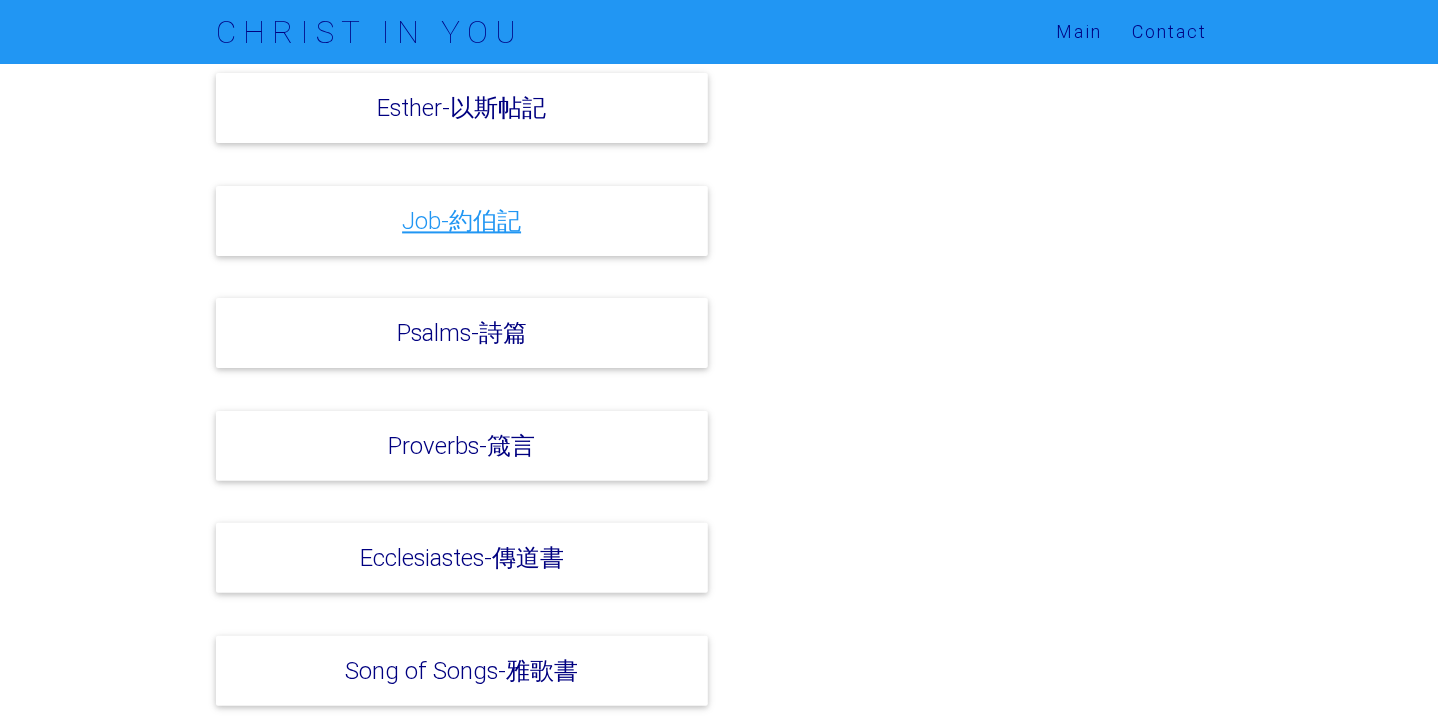 click on "Job-約伯記" at bounding box center (461, 220) 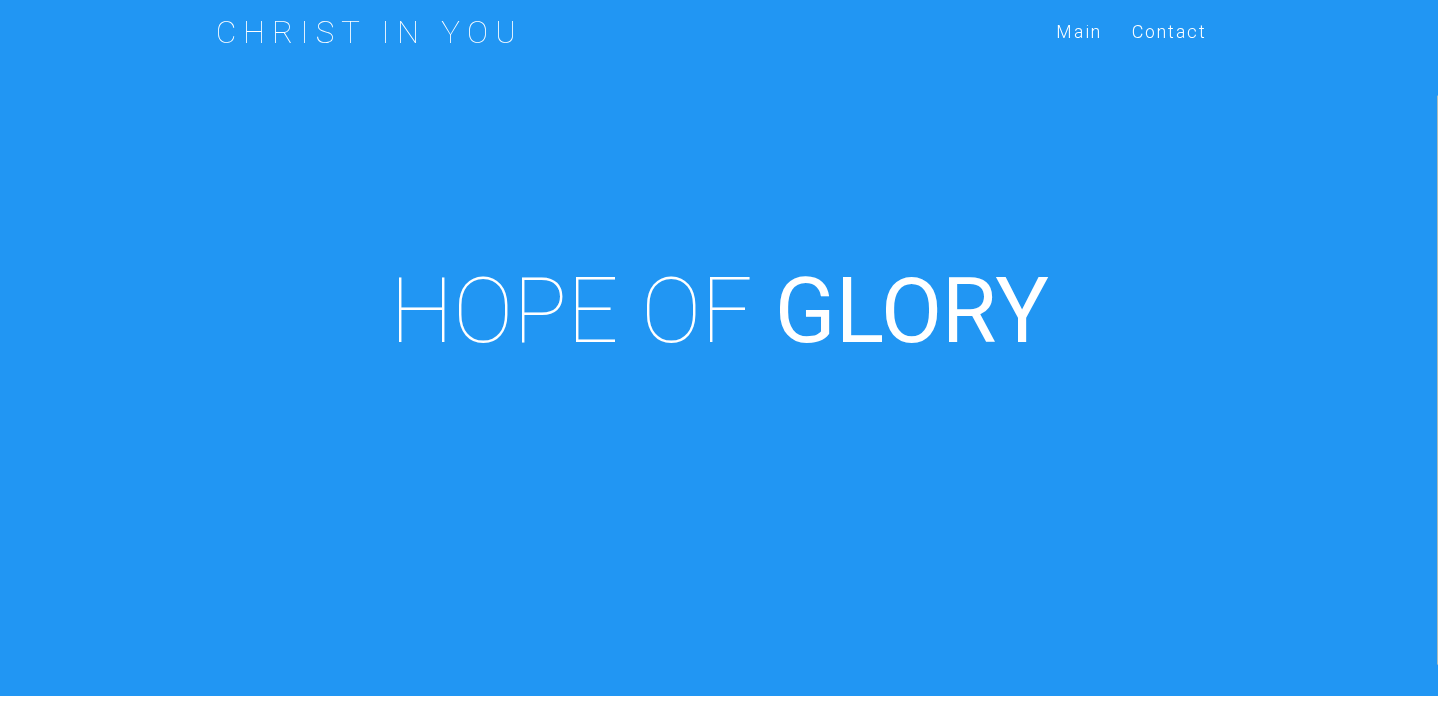 scroll, scrollTop: 696, scrollLeft: 0, axis: vertical 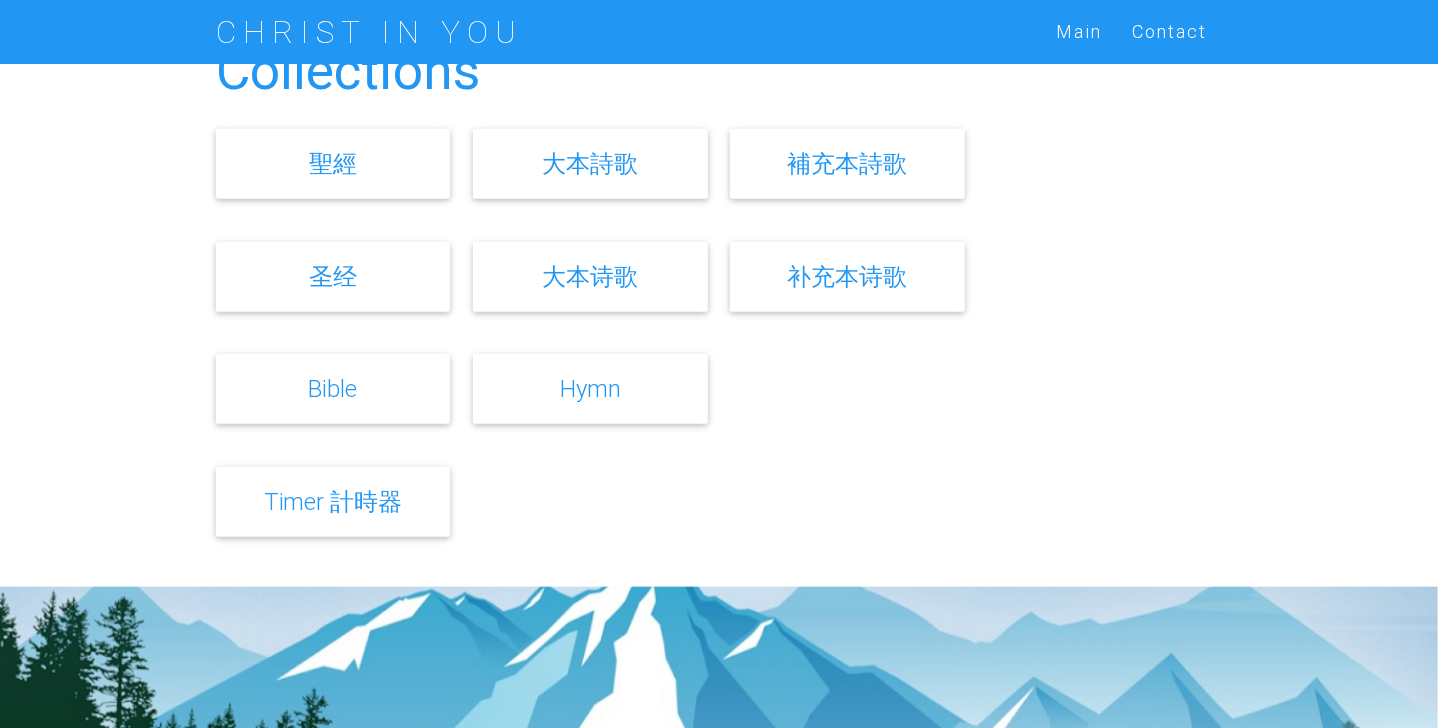 click on "Bible" at bounding box center [333, 388] 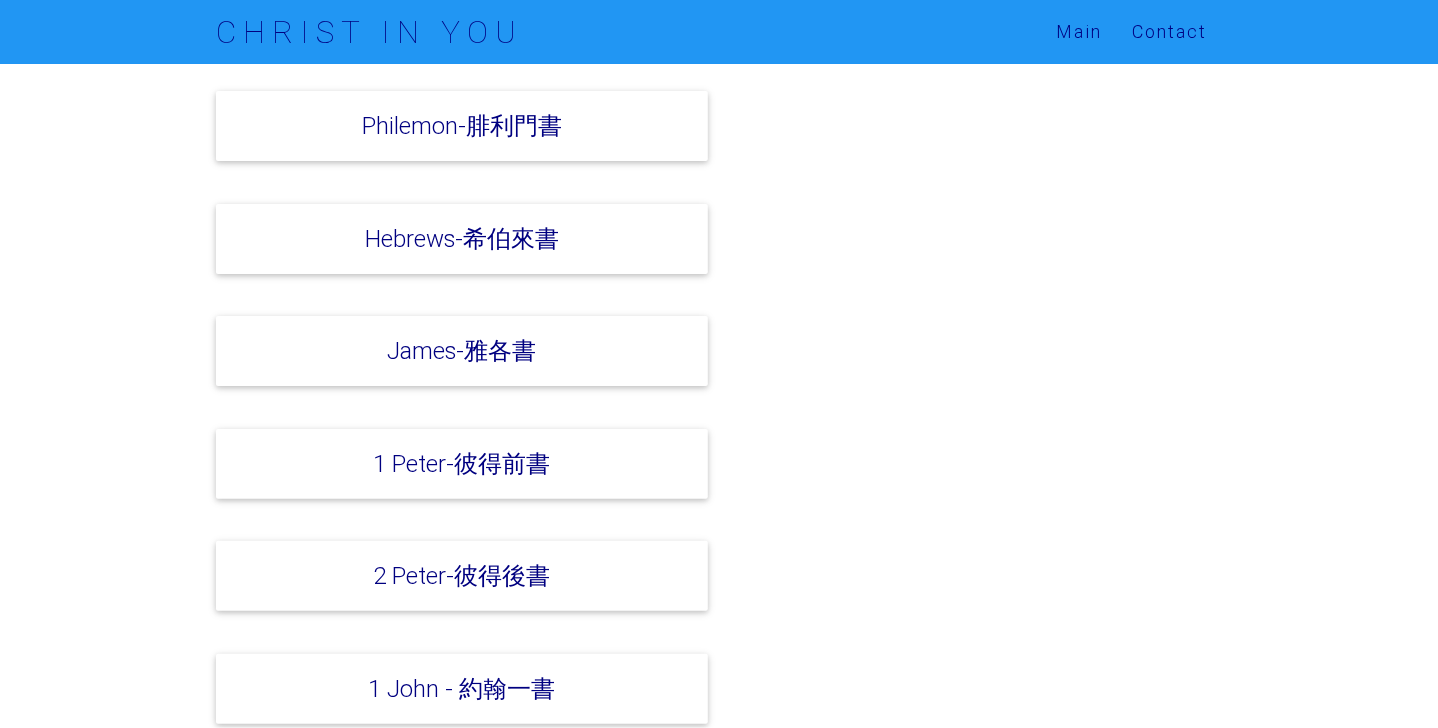 scroll, scrollTop: 6640, scrollLeft: 0, axis: vertical 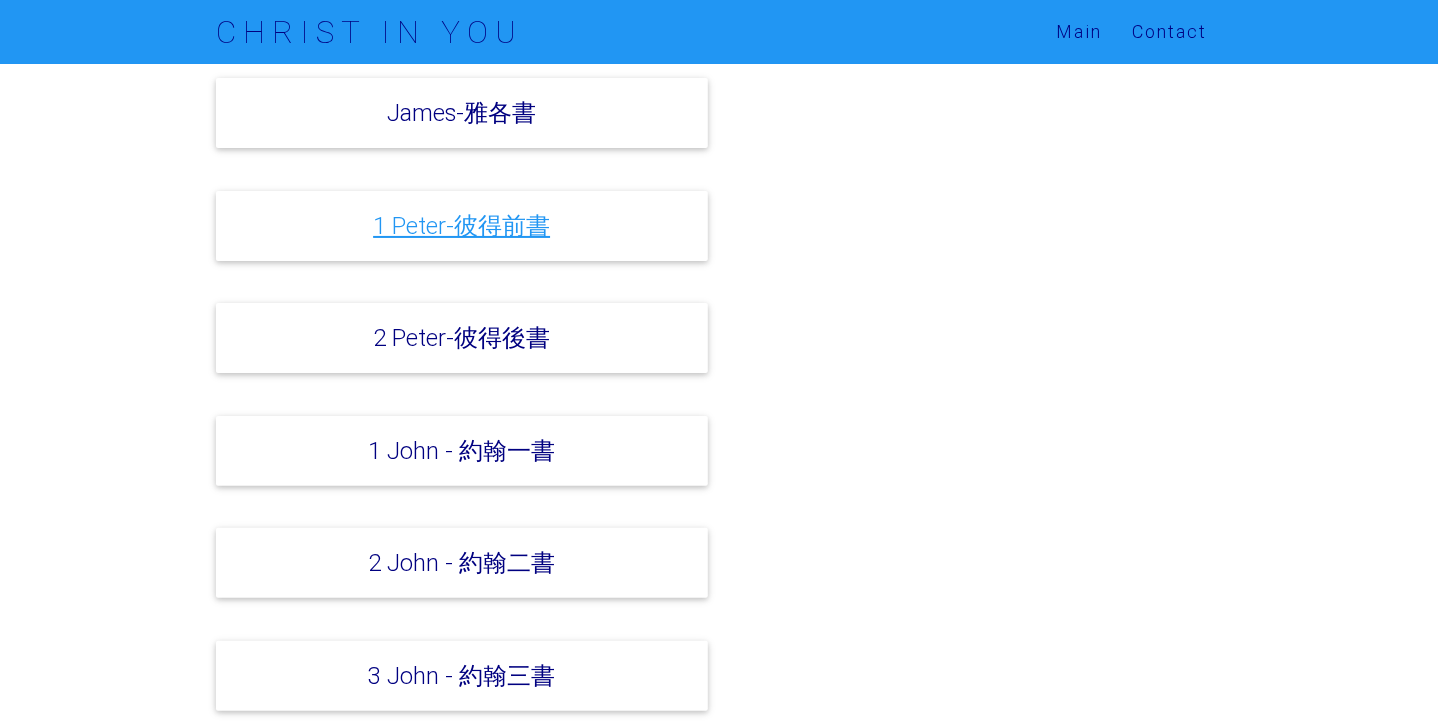 click on "1 Peter-彼得前書" at bounding box center [461, 225] 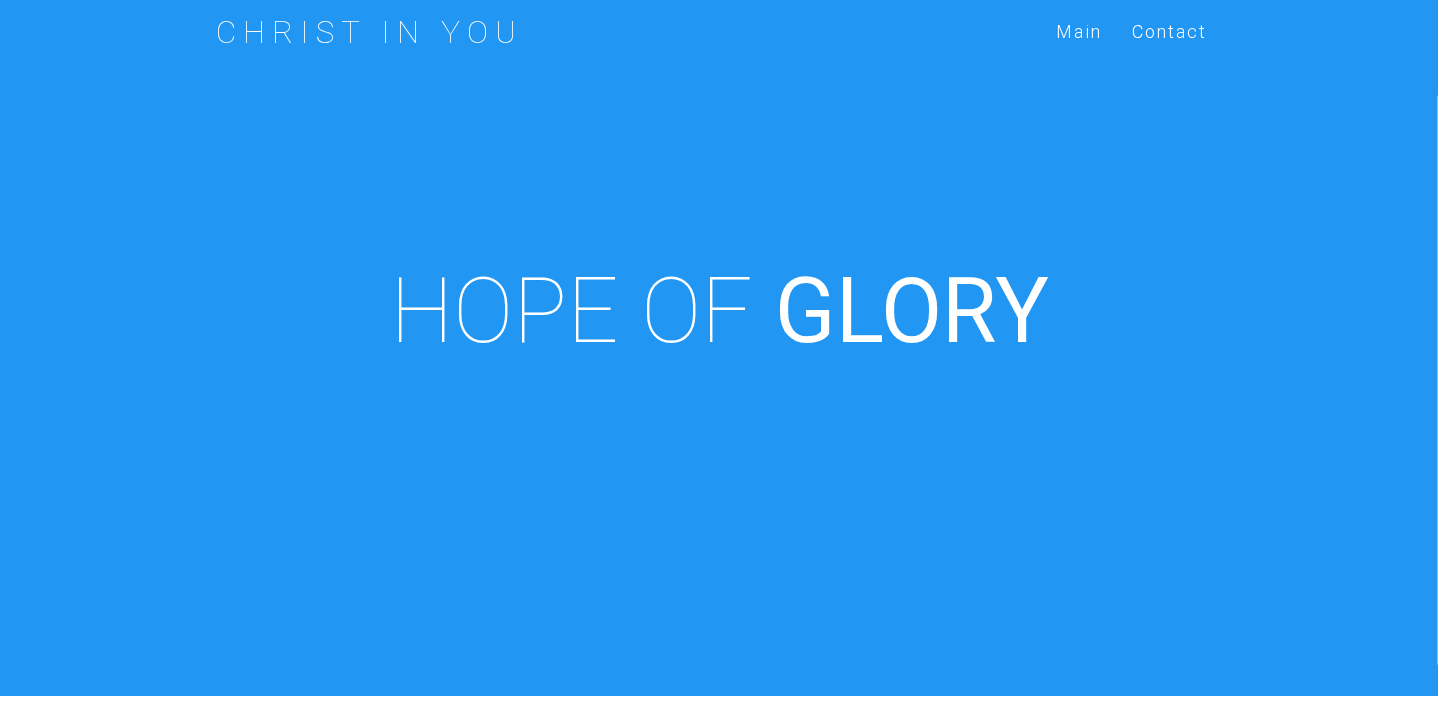 scroll, scrollTop: 696, scrollLeft: 0, axis: vertical 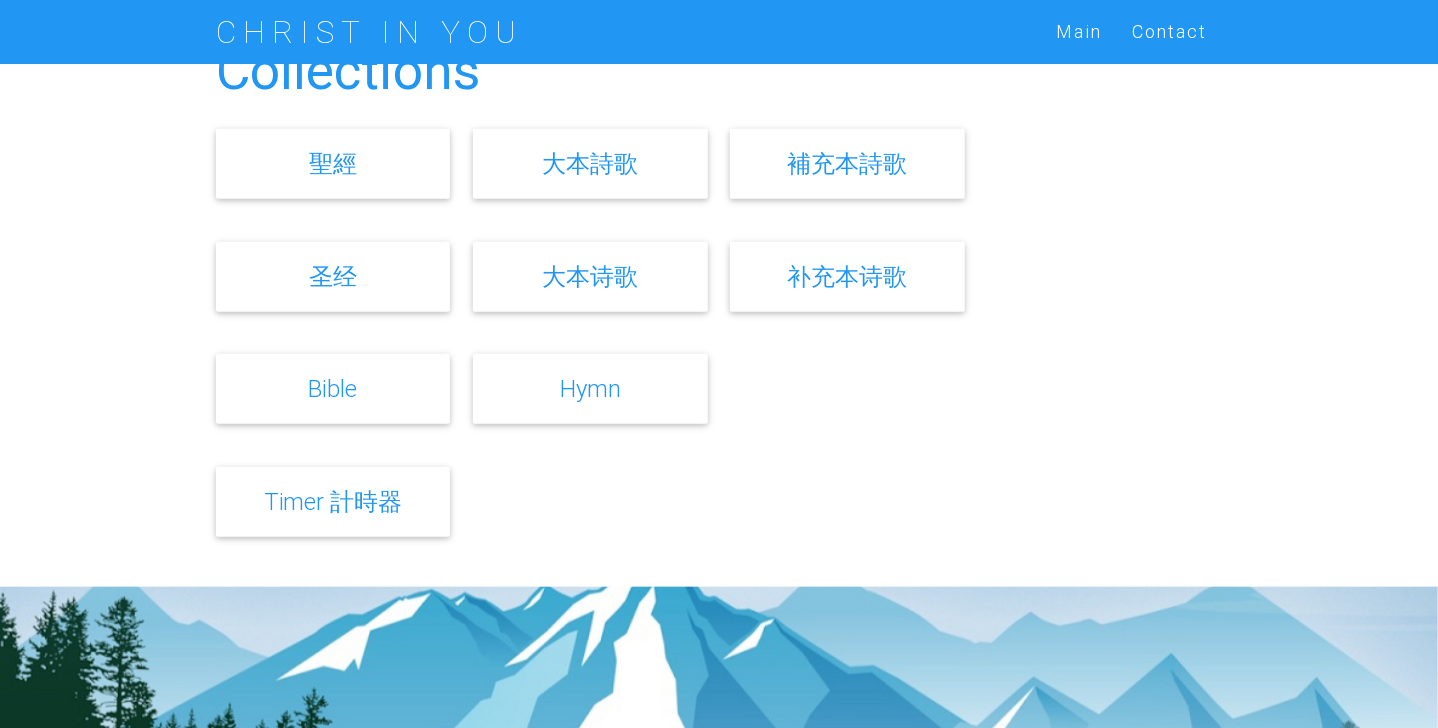 click on "Bible" at bounding box center (333, 388) 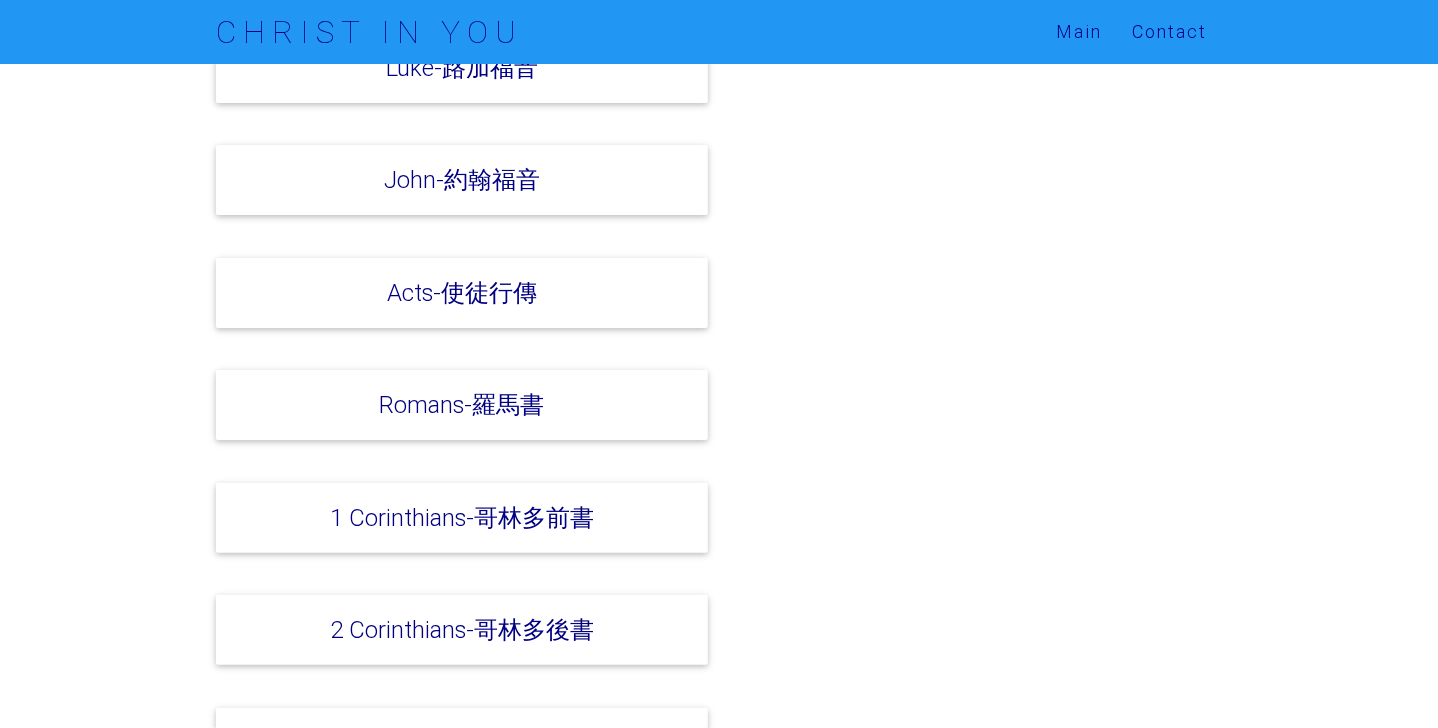 scroll, scrollTop: 4960, scrollLeft: 0, axis: vertical 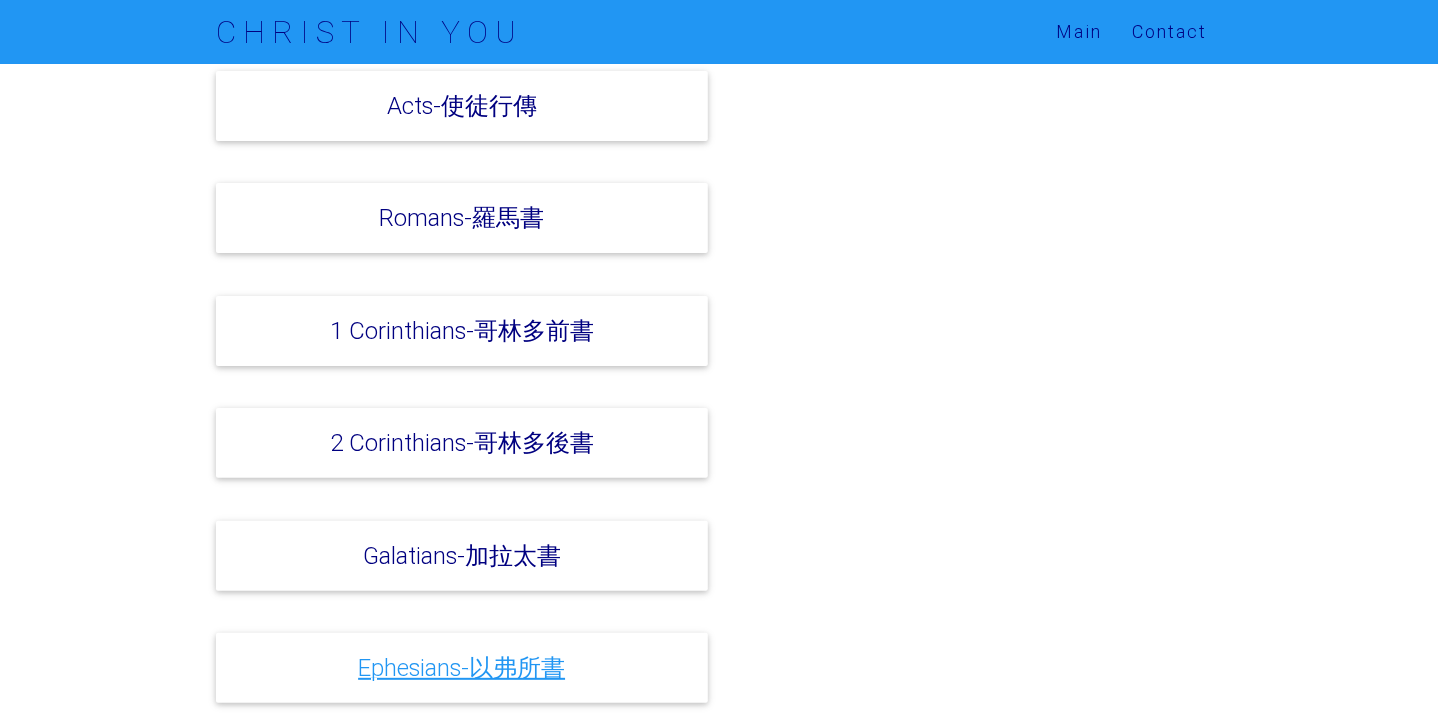 click on "Ephesians-以弗所書" at bounding box center (461, 667) 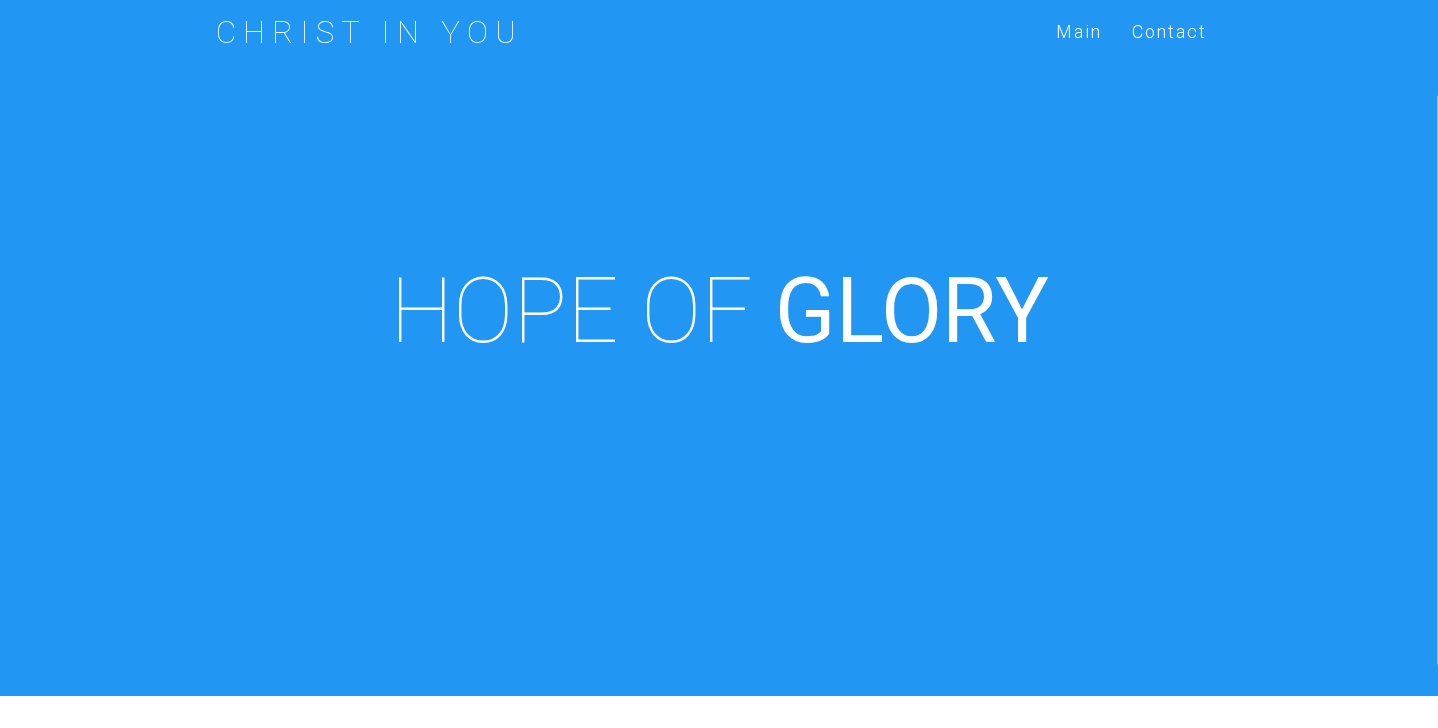 scroll, scrollTop: 696, scrollLeft: 0, axis: vertical 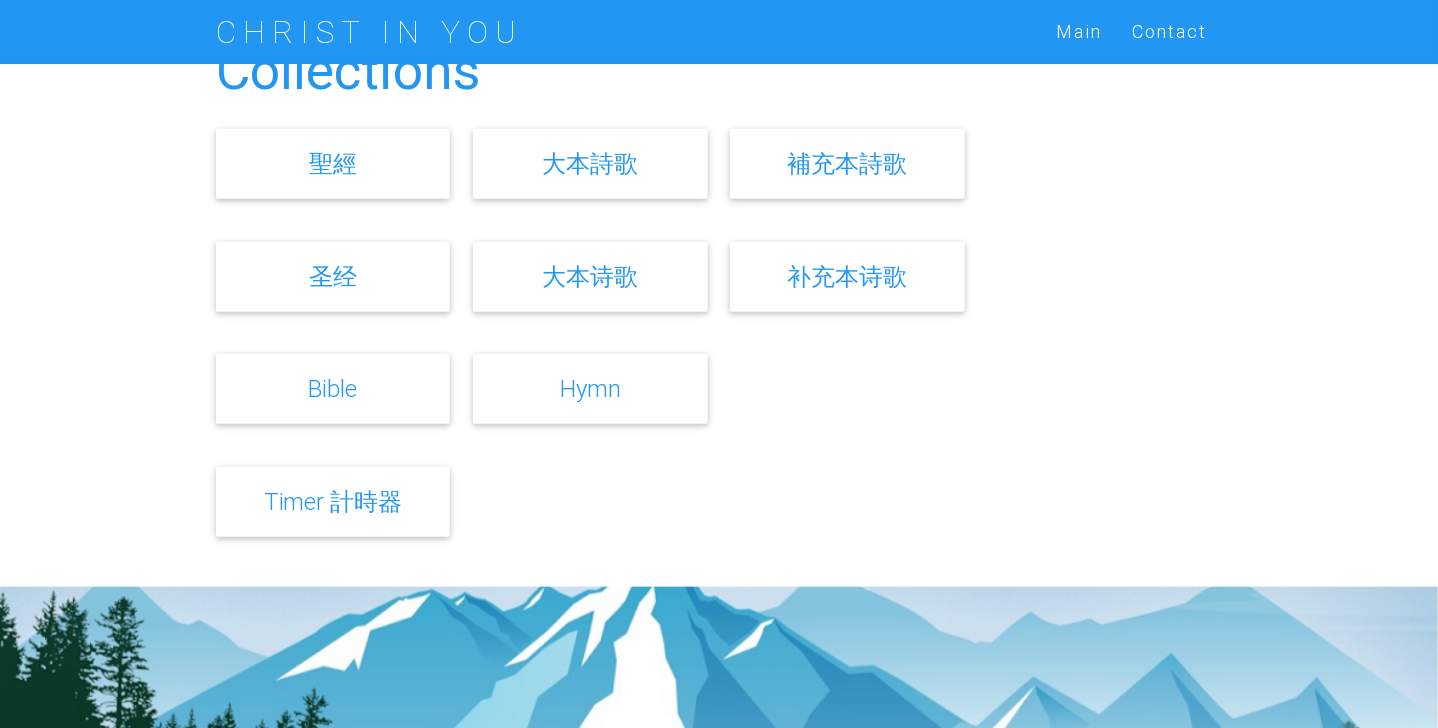 click on "Bible" at bounding box center [333, 388] 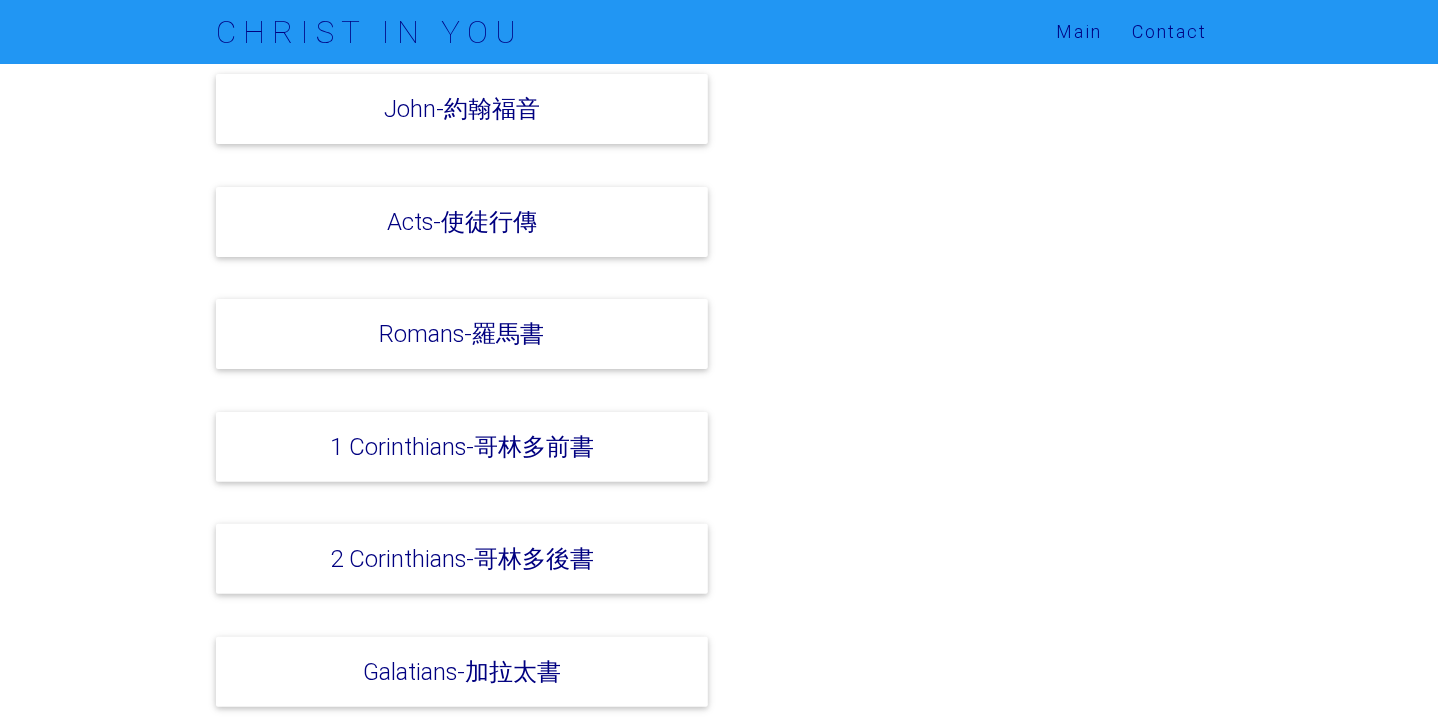 scroll, scrollTop: 4800, scrollLeft: 0, axis: vertical 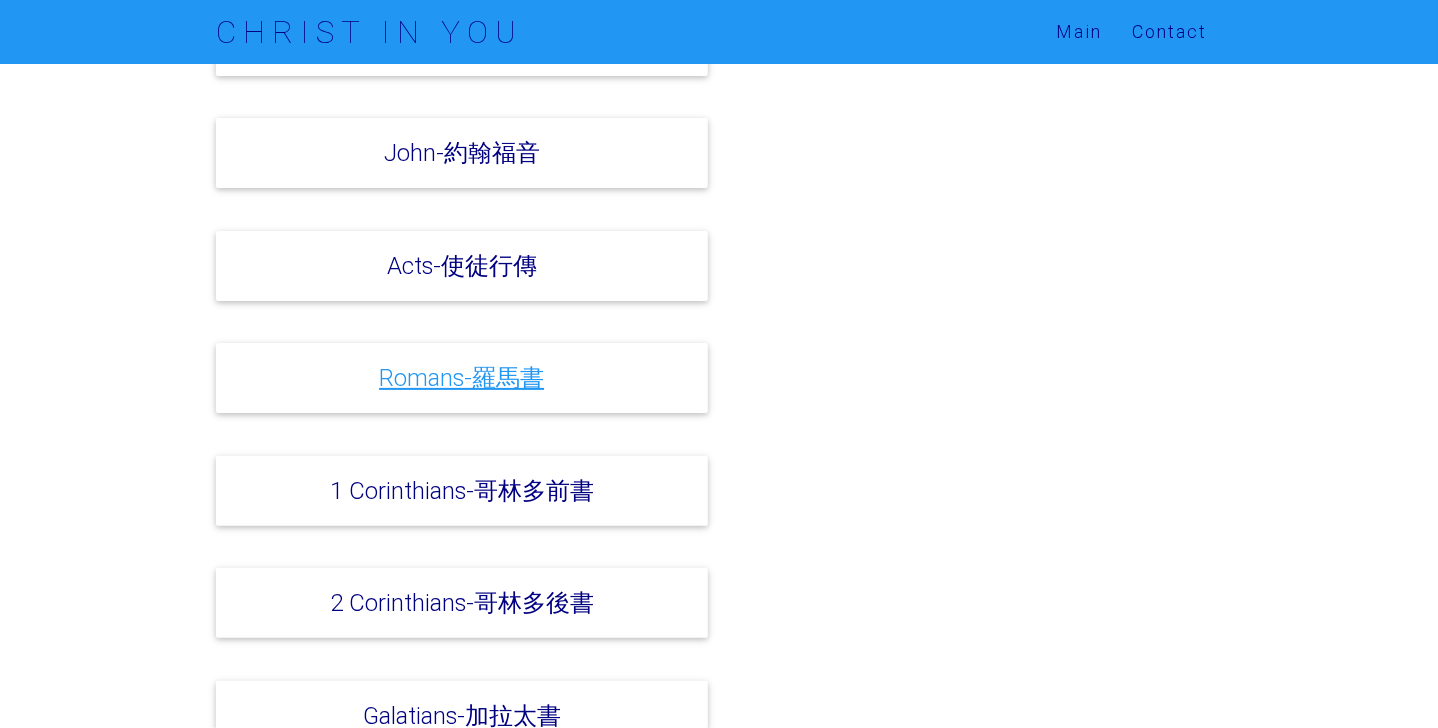click on "Romans-羅馬書" at bounding box center [461, 377] 